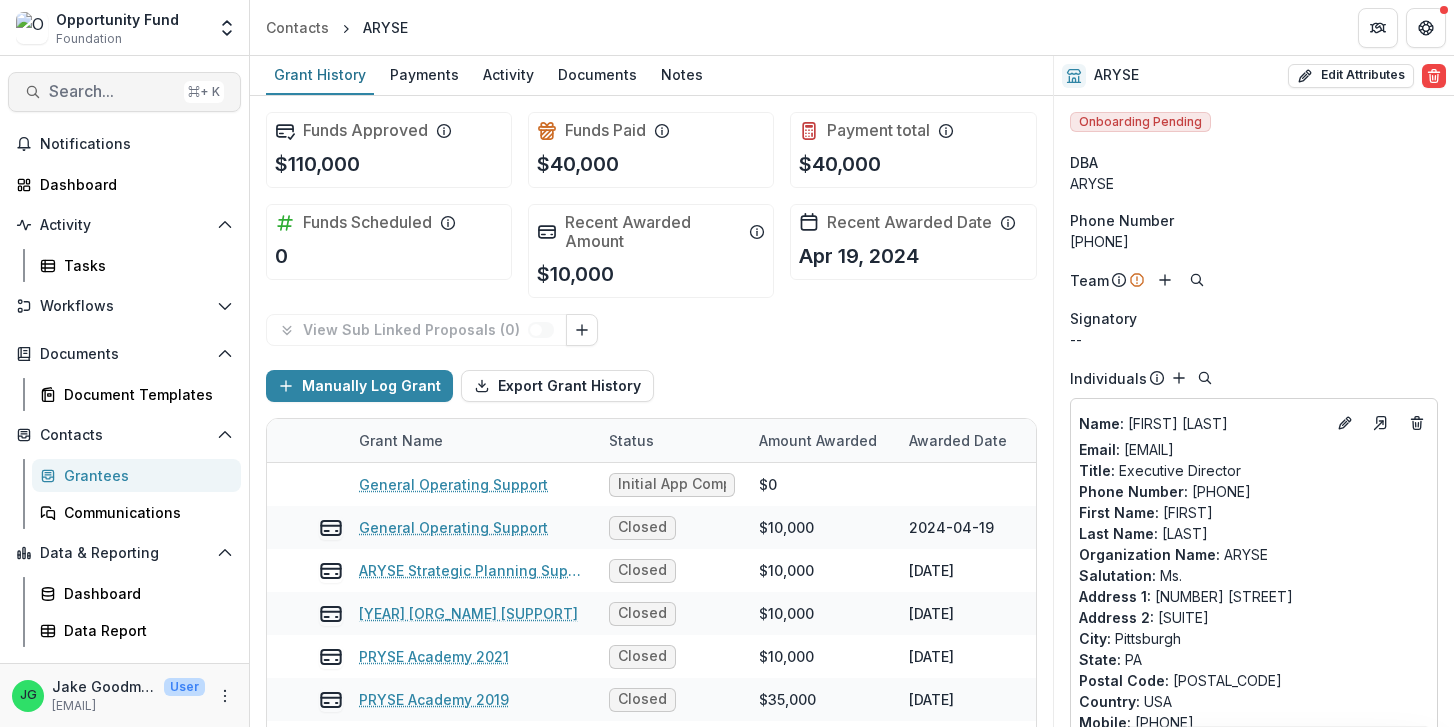 scroll, scrollTop: 0, scrollLeft: 0, axis: both 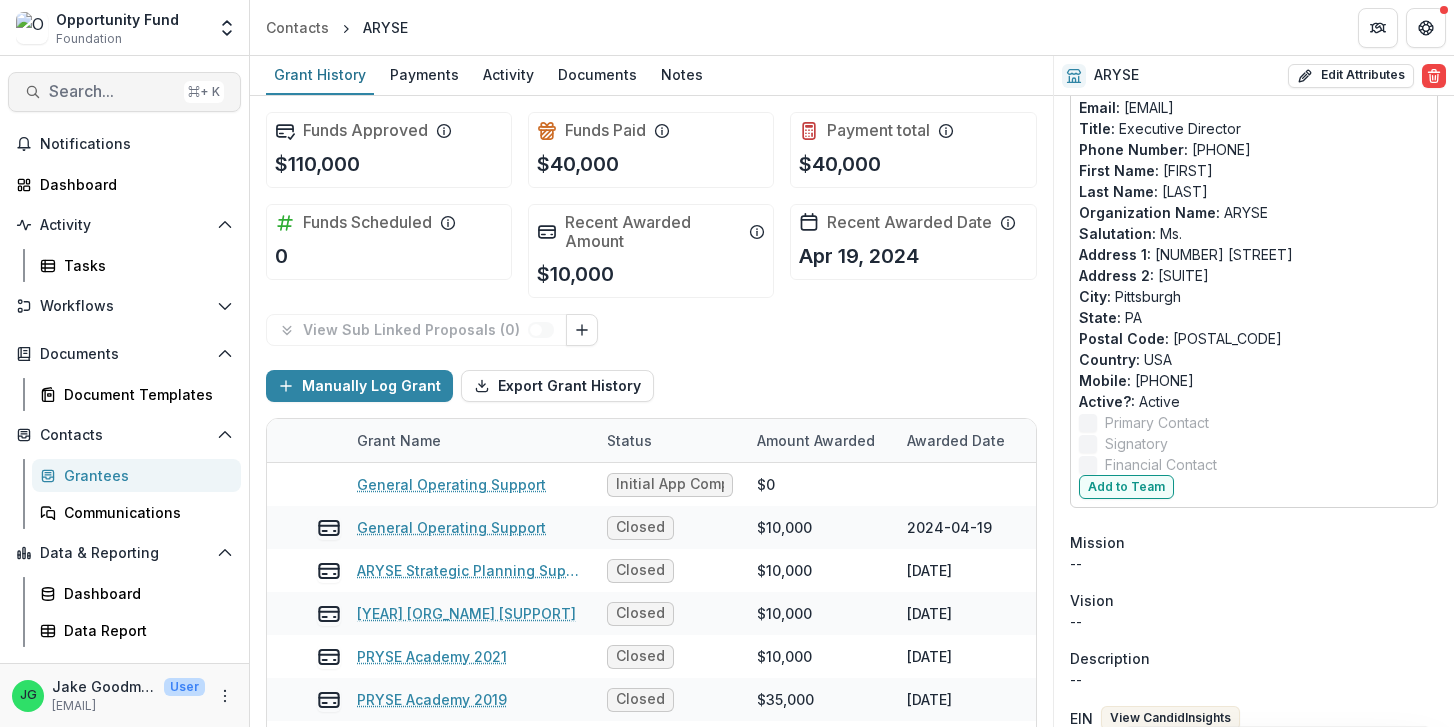 click on "Search... ⌘  + K" at bounding box center (124, 92) 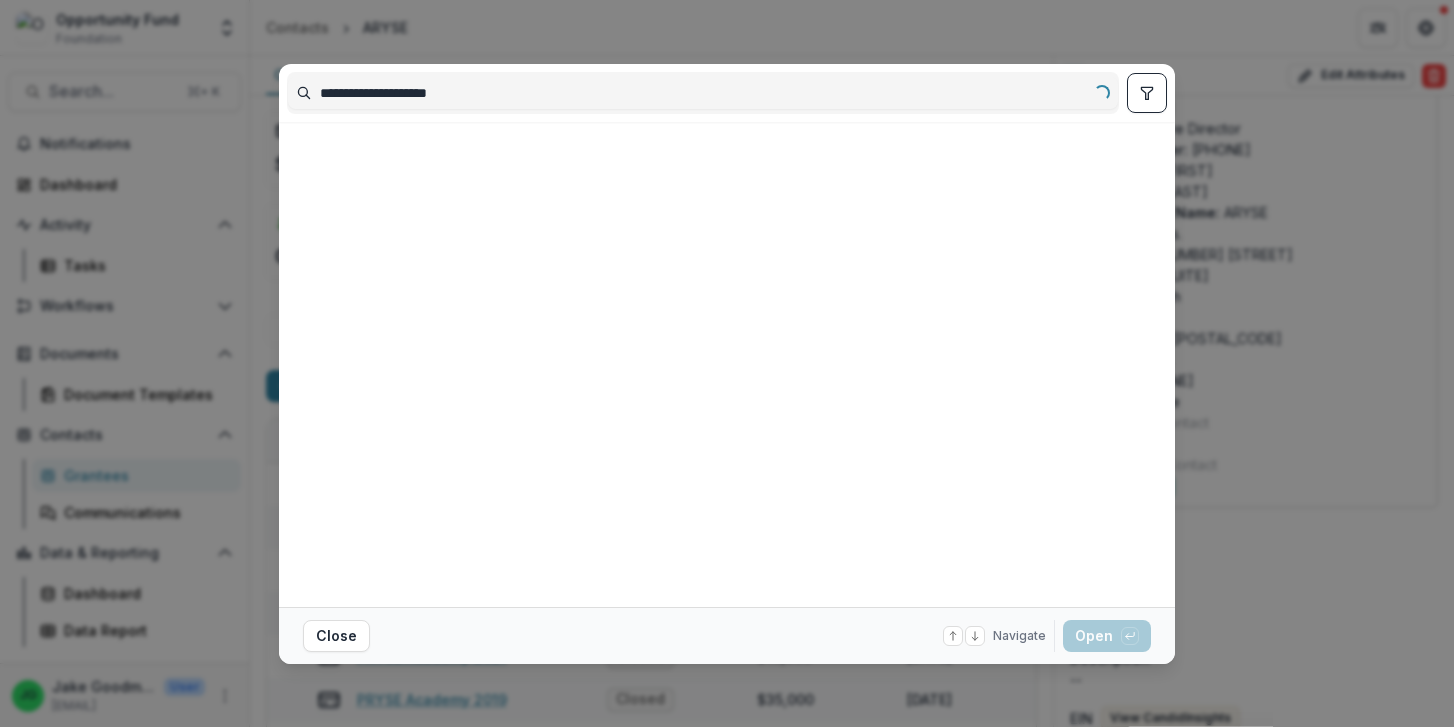 type on "**********" 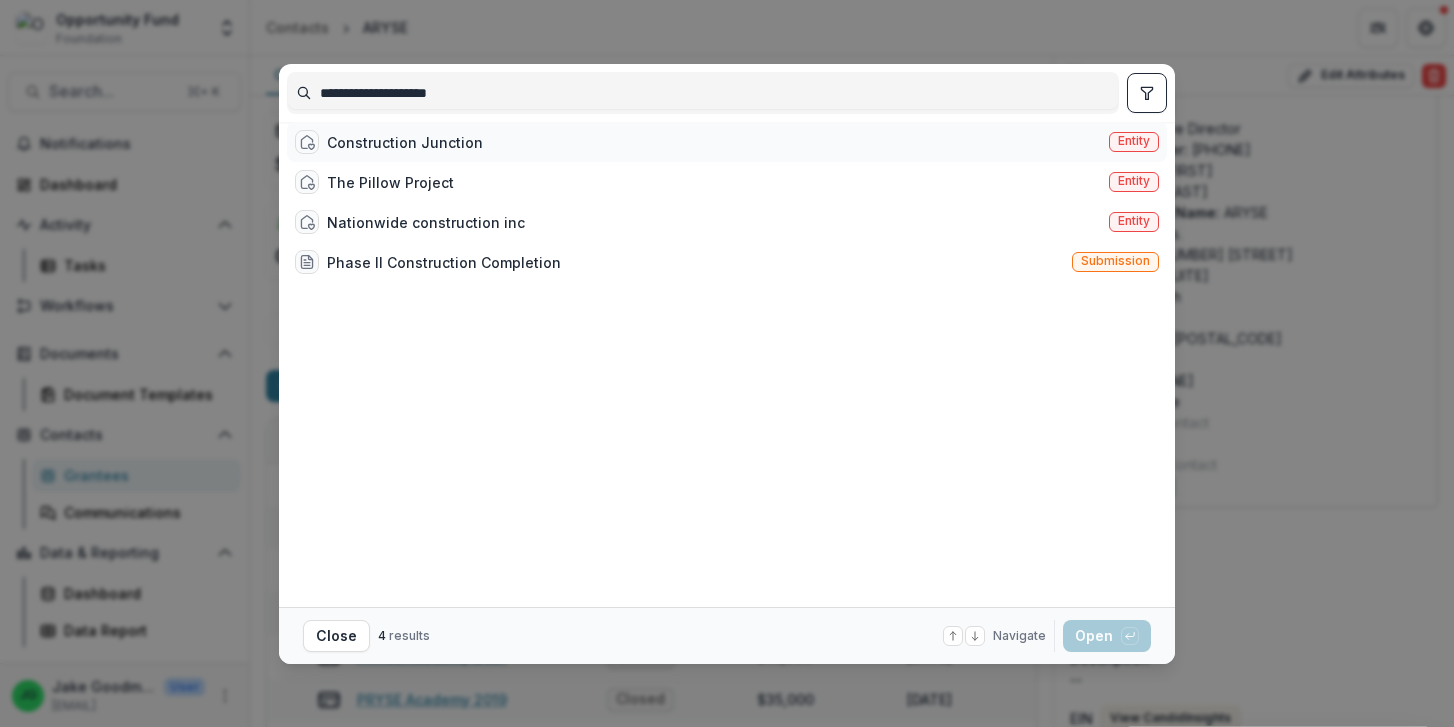 click on "Construction Junction" at bounding box center (405, 142) 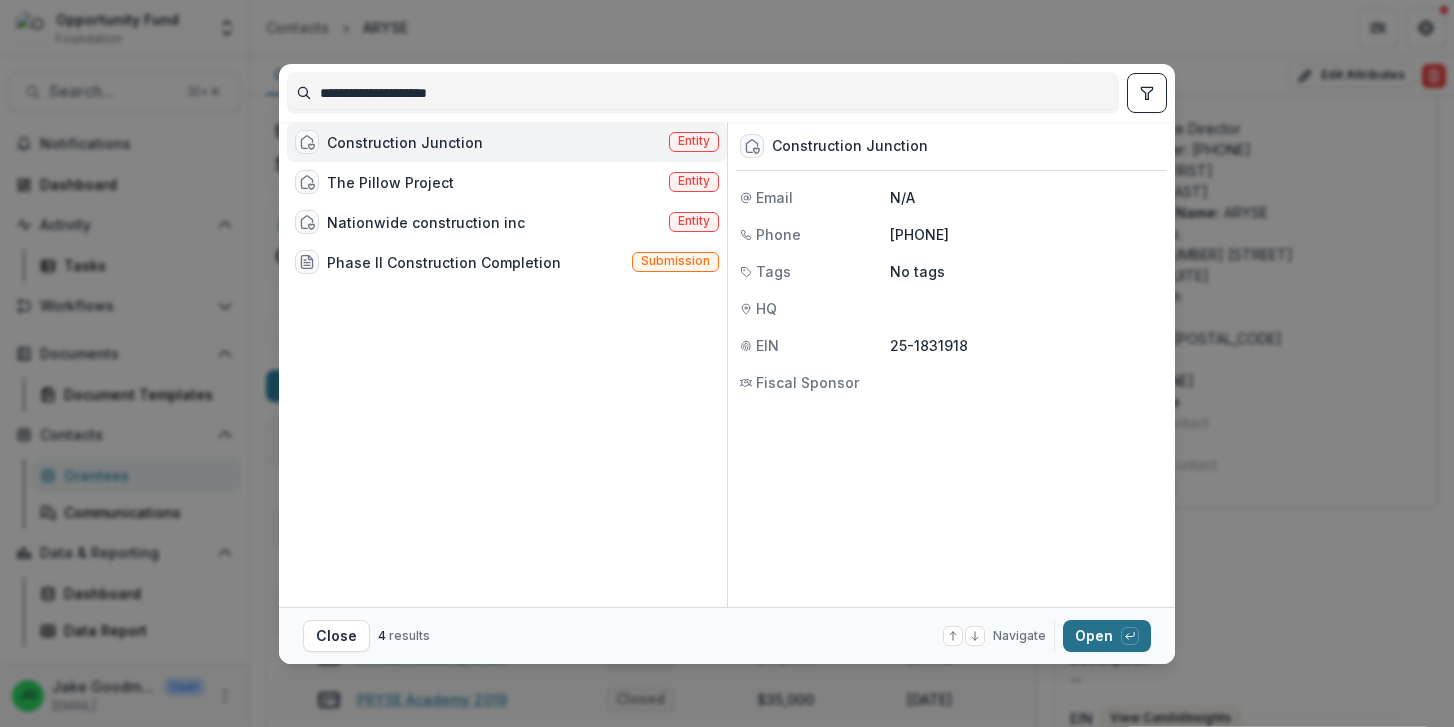 click 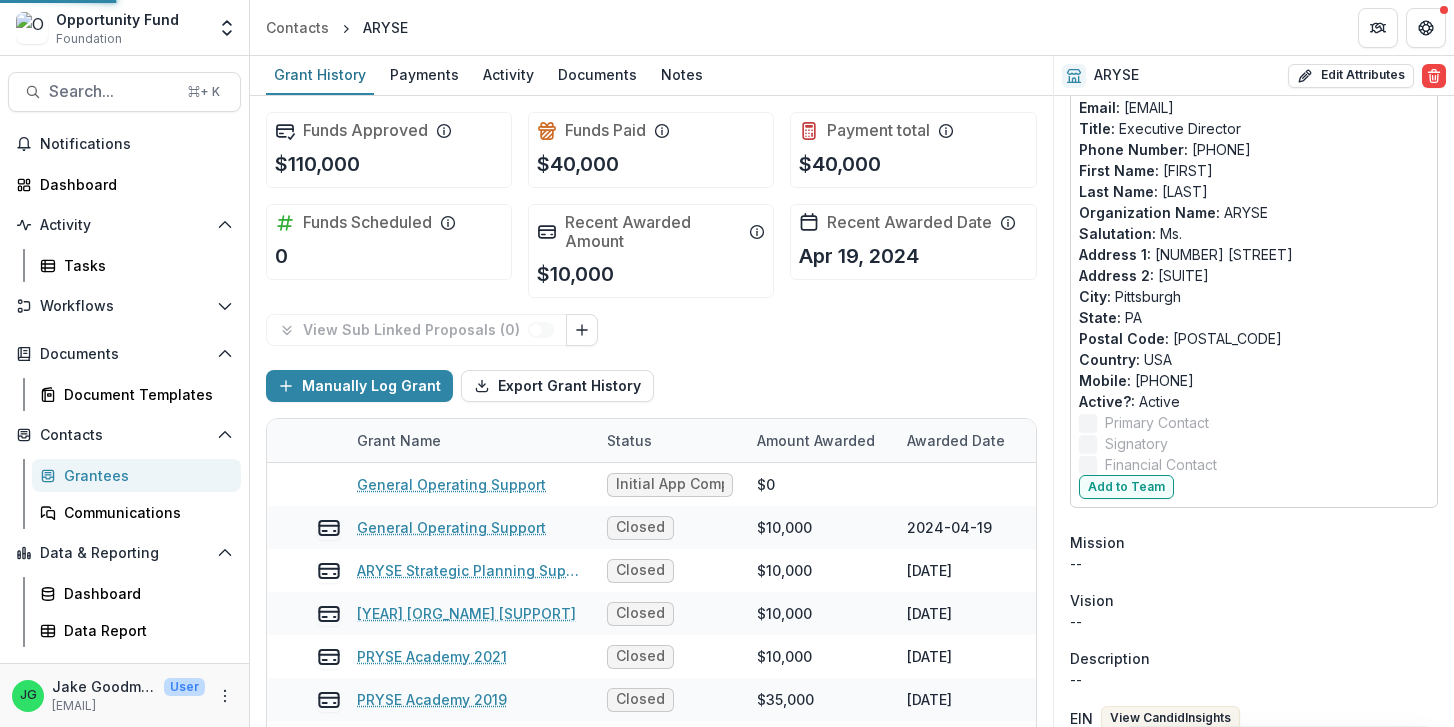 scroll, scrollTop: 0, scrollLeft: 0, axis: both 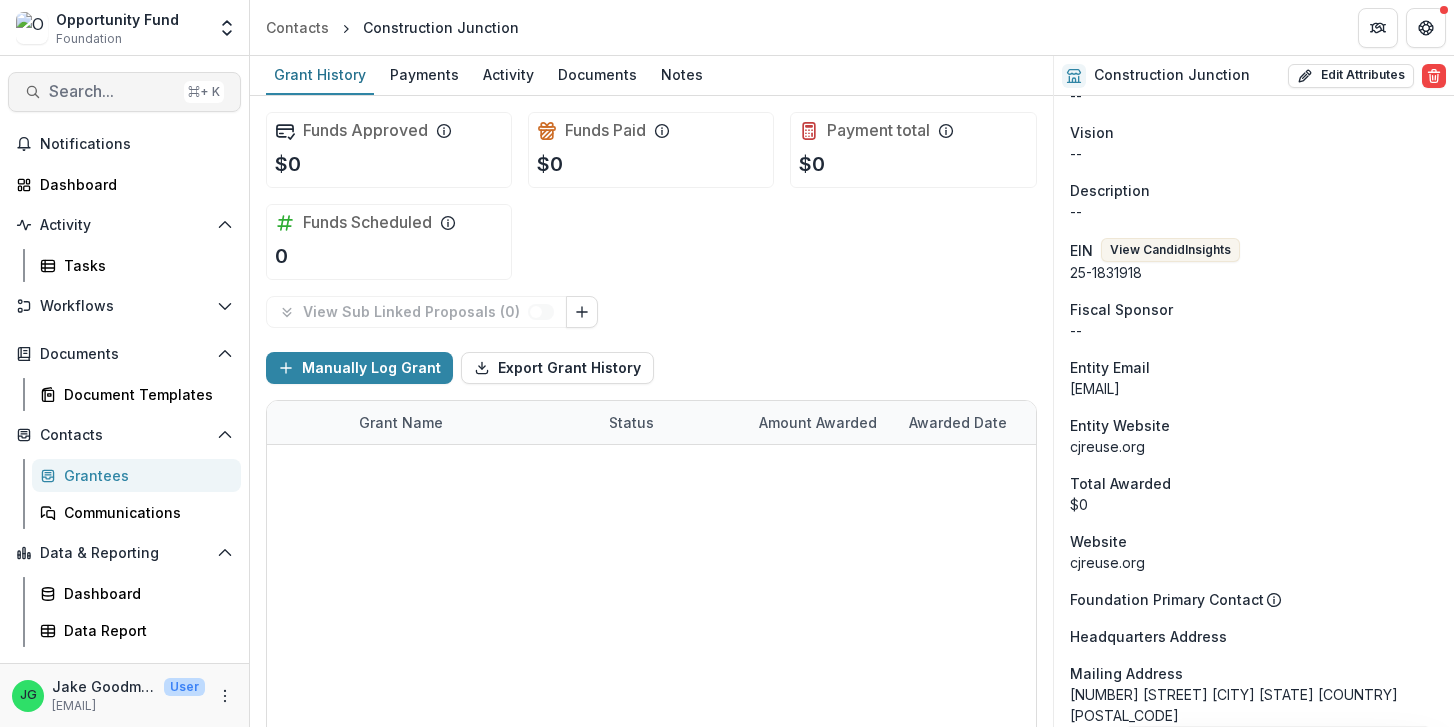 click on "Search..." at bounding box center (112, 91) 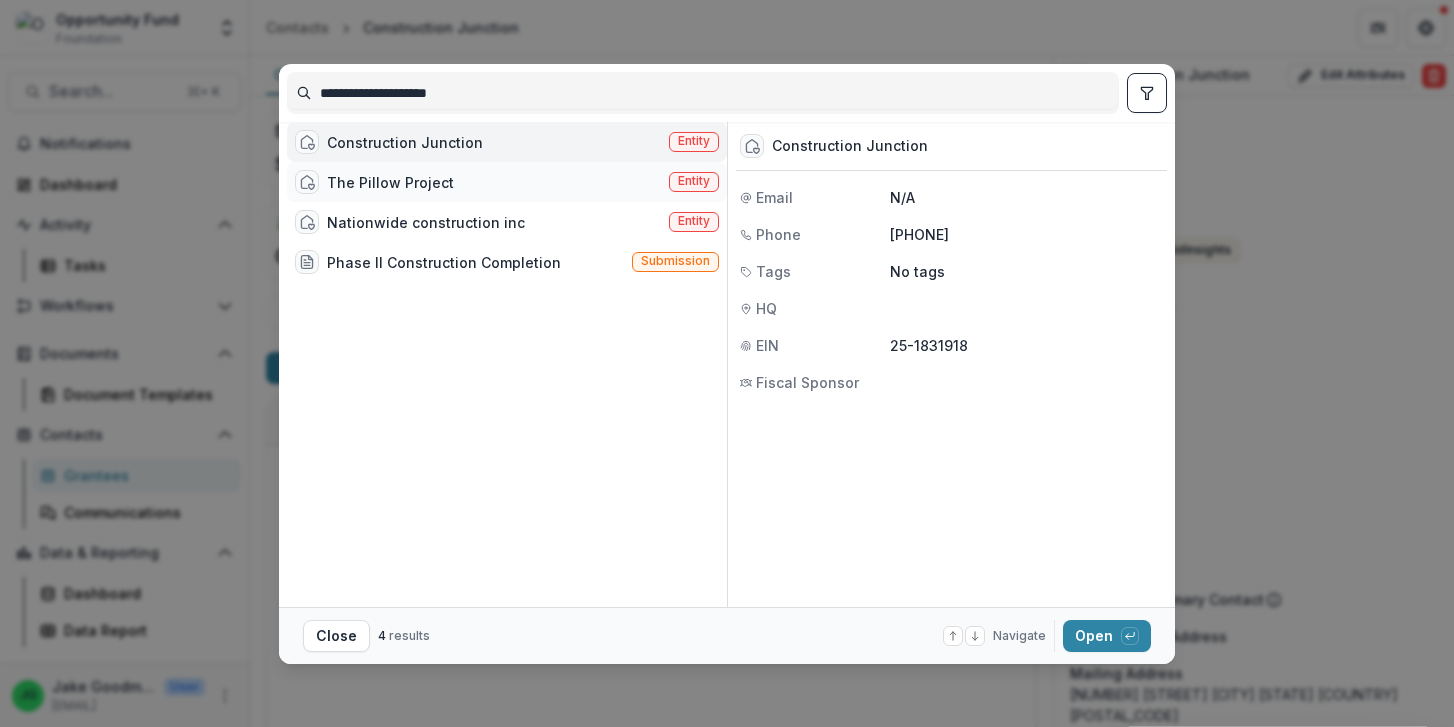 click on "The Pillow Project" at bounding box center [390, 182] 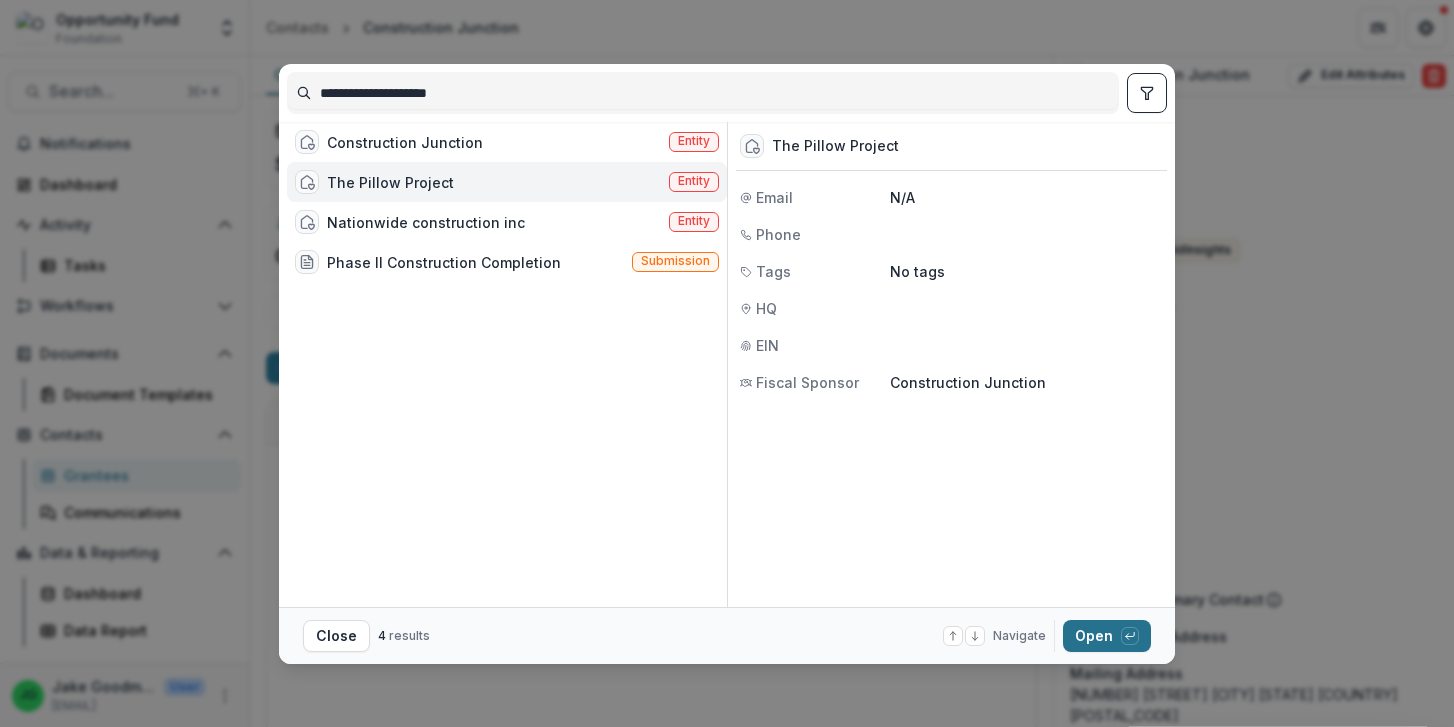 click on "Open with enter key" at bounding box center [1107, 636] 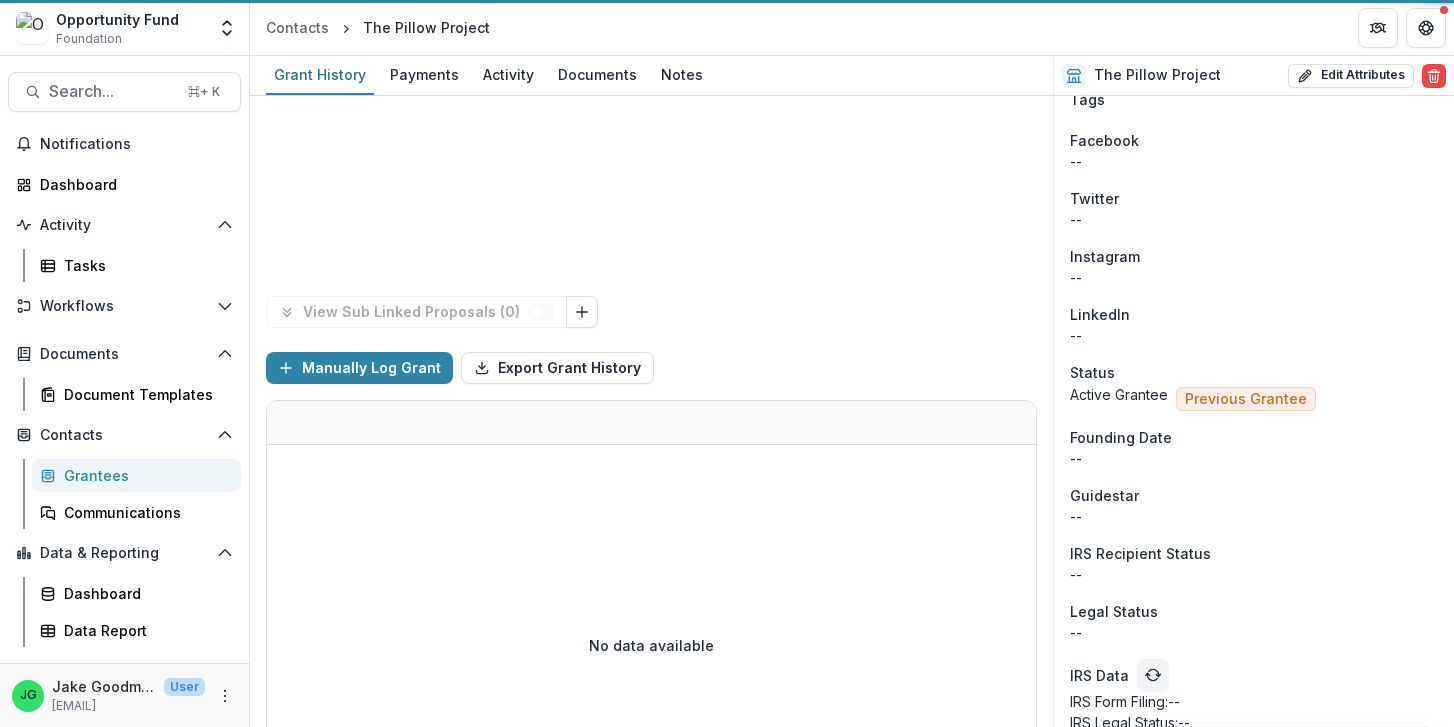 scroll, scrollTop: 342, scrollLeft: 0, axis: vertical 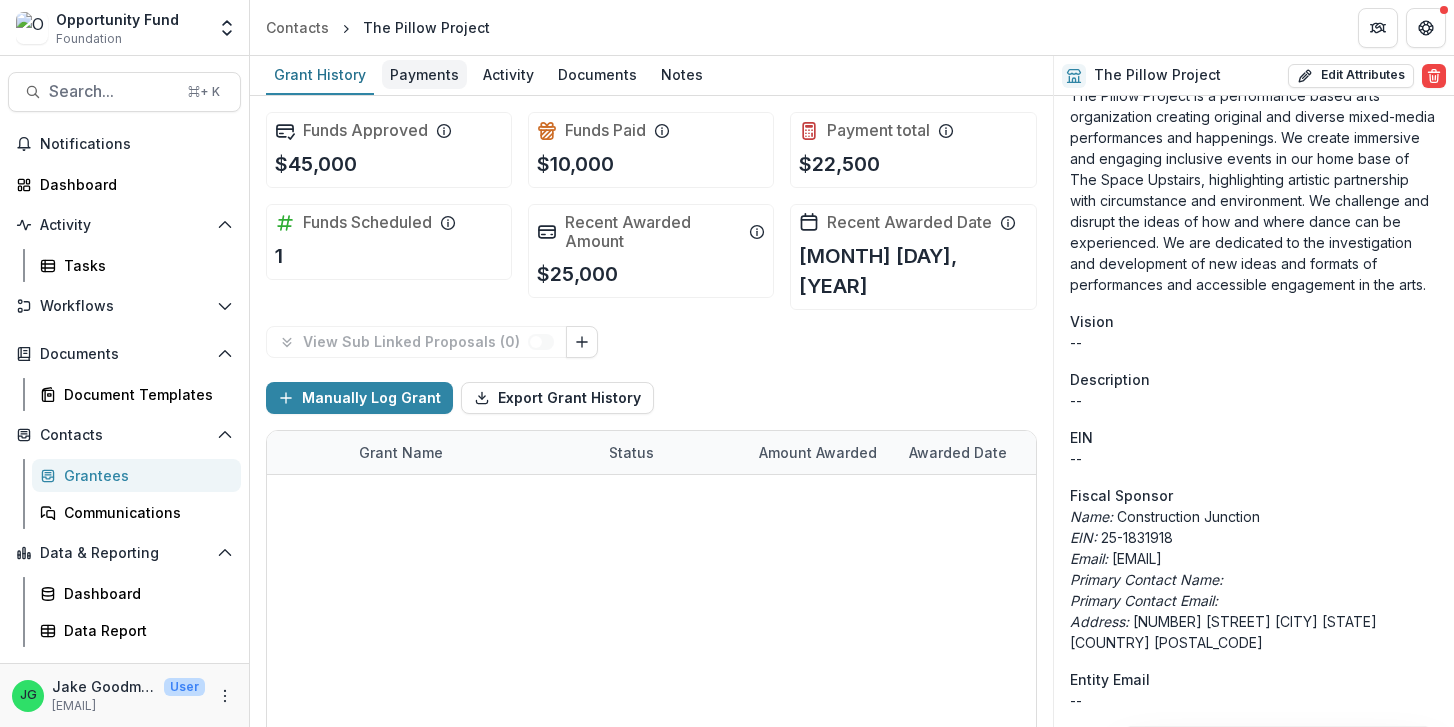 click on "Payments" at bounding box center (424, 74) 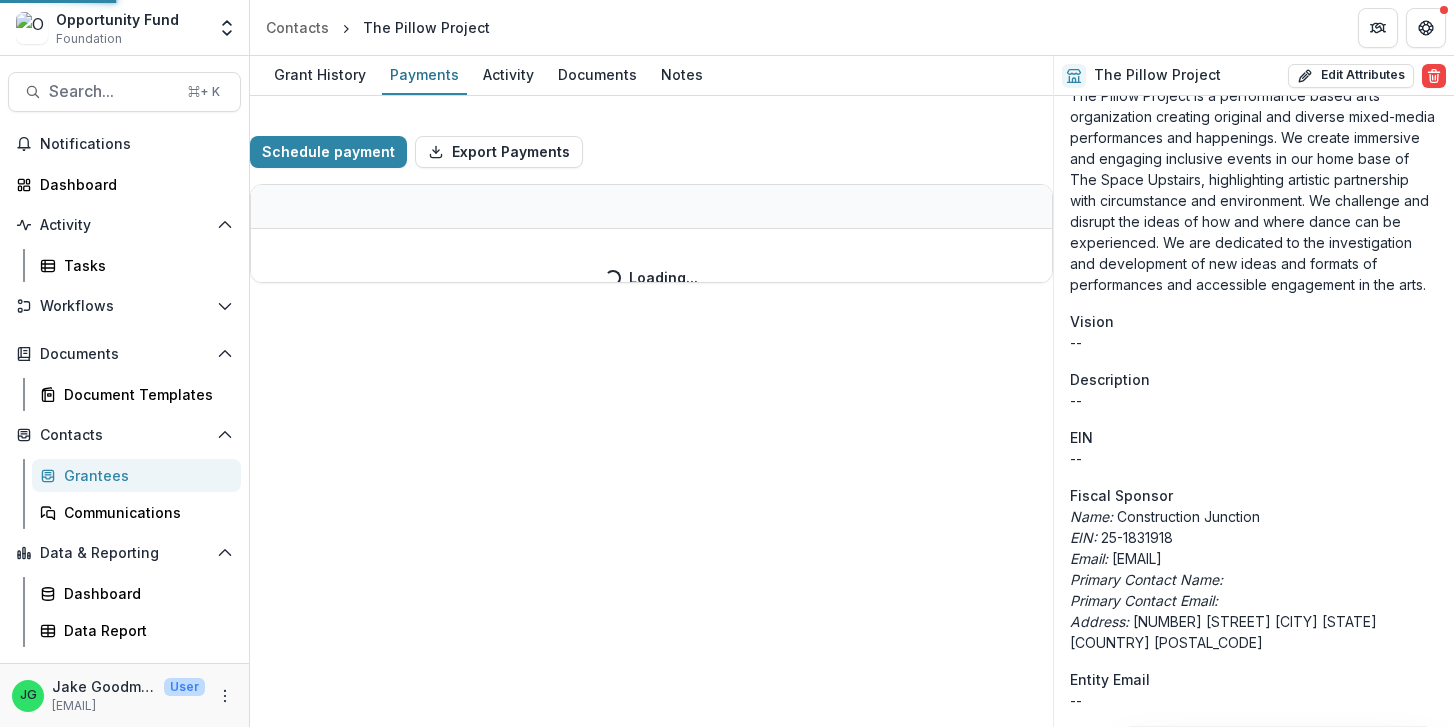 select on "****" 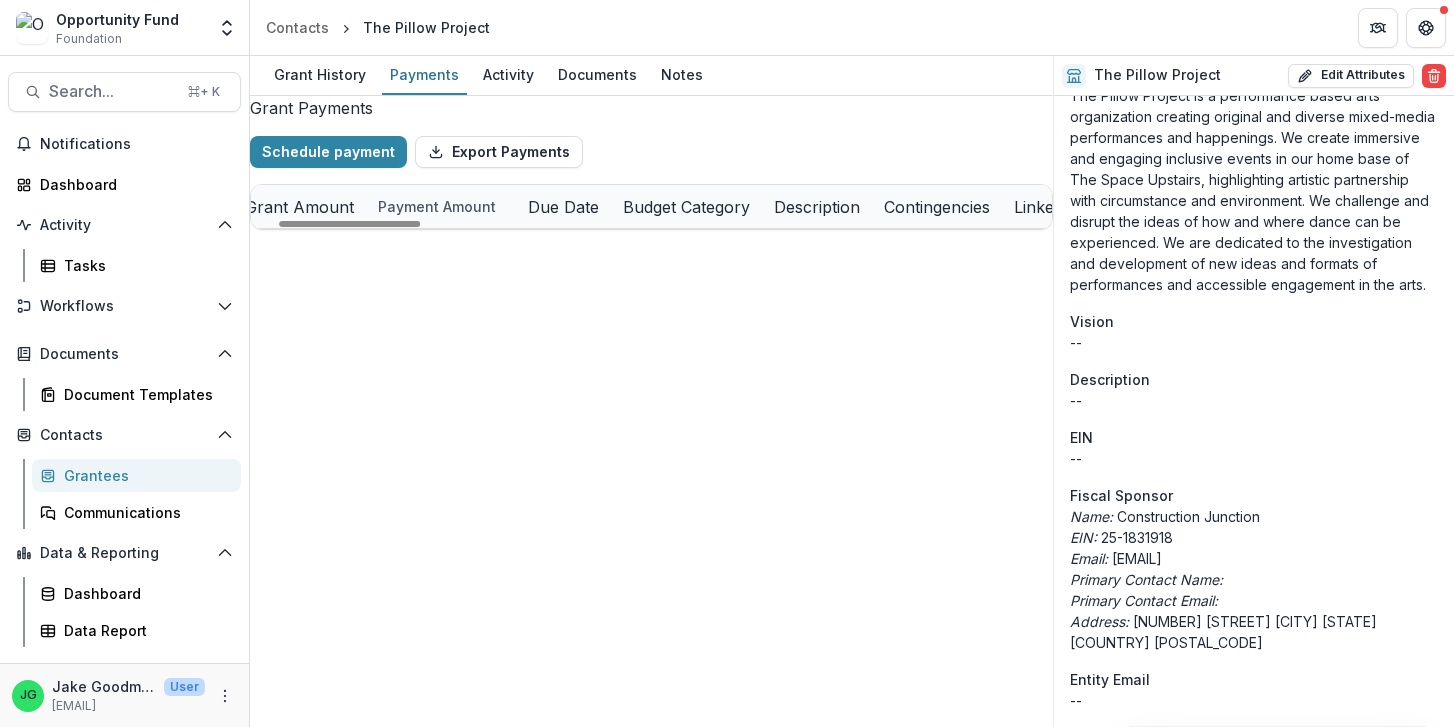 scroll, scrollTop: 0, scrollLeft: 109, axis: horizontal 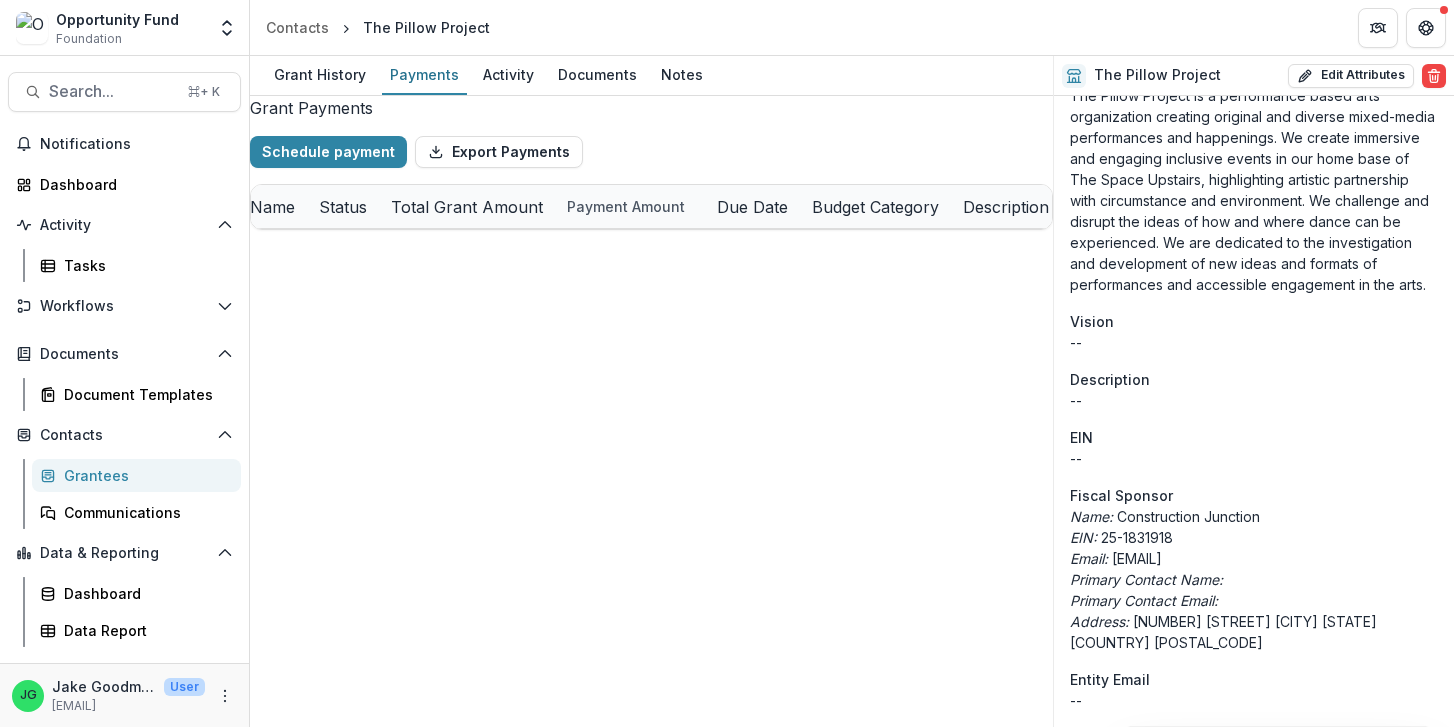select on "****" 